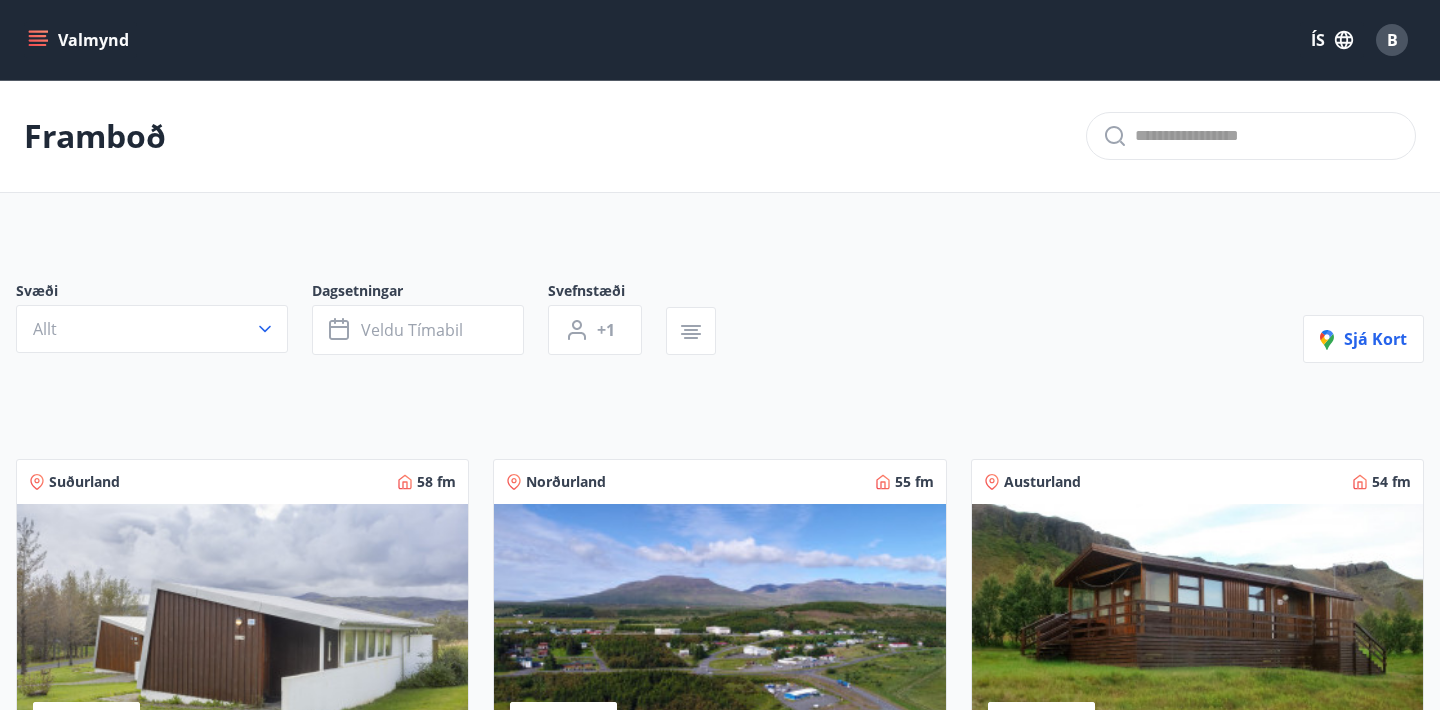 scroll, scrollTop: 2970, scrollLeft: 0, axis: vertical 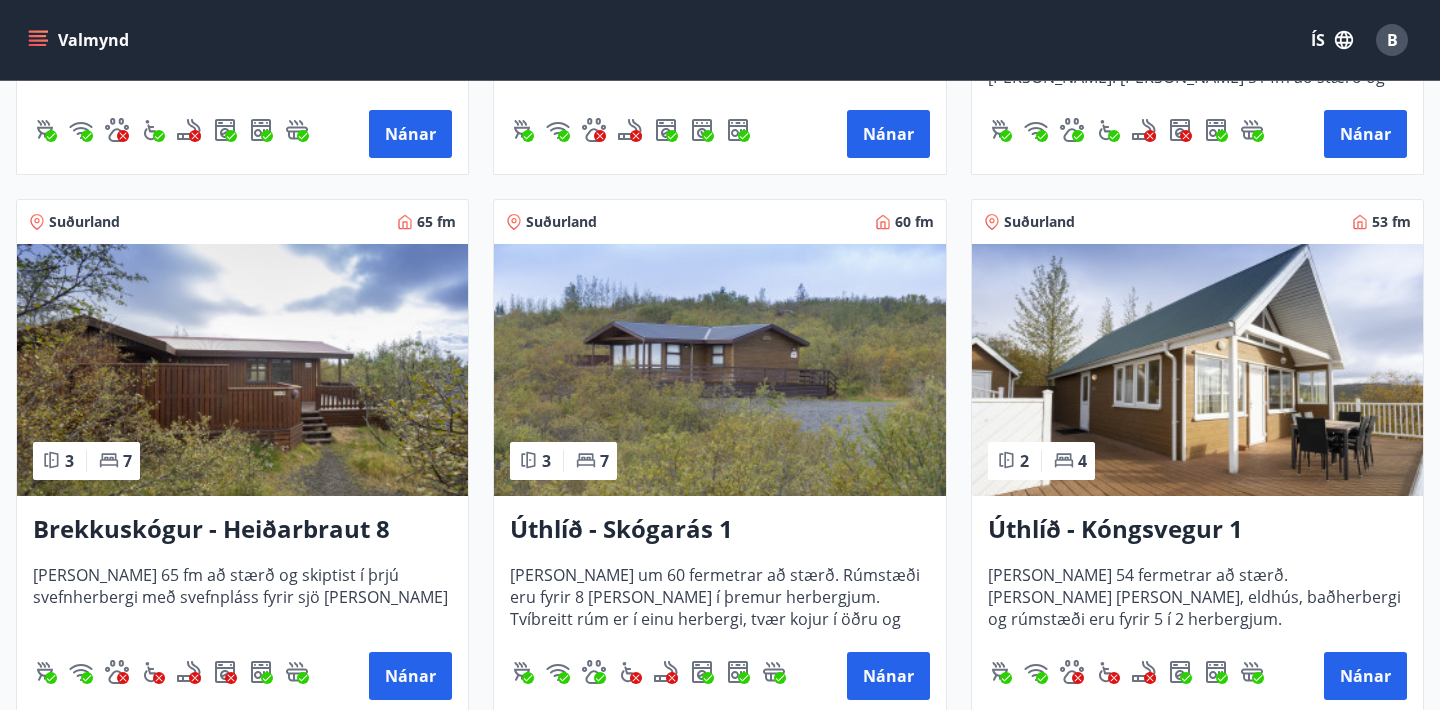 click at bounding box center [242, 370] 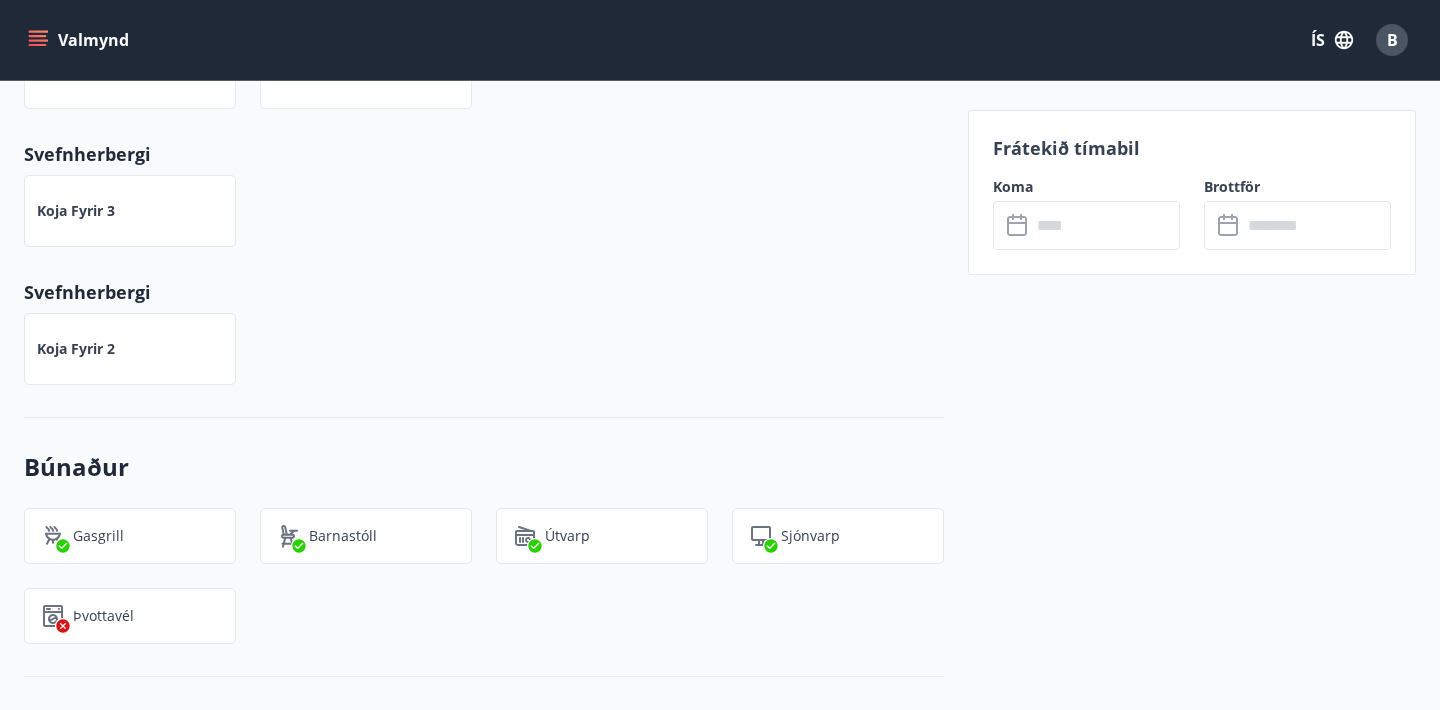 scroll, scrollTop: 932, scrollLeft: 0, axis: vertical 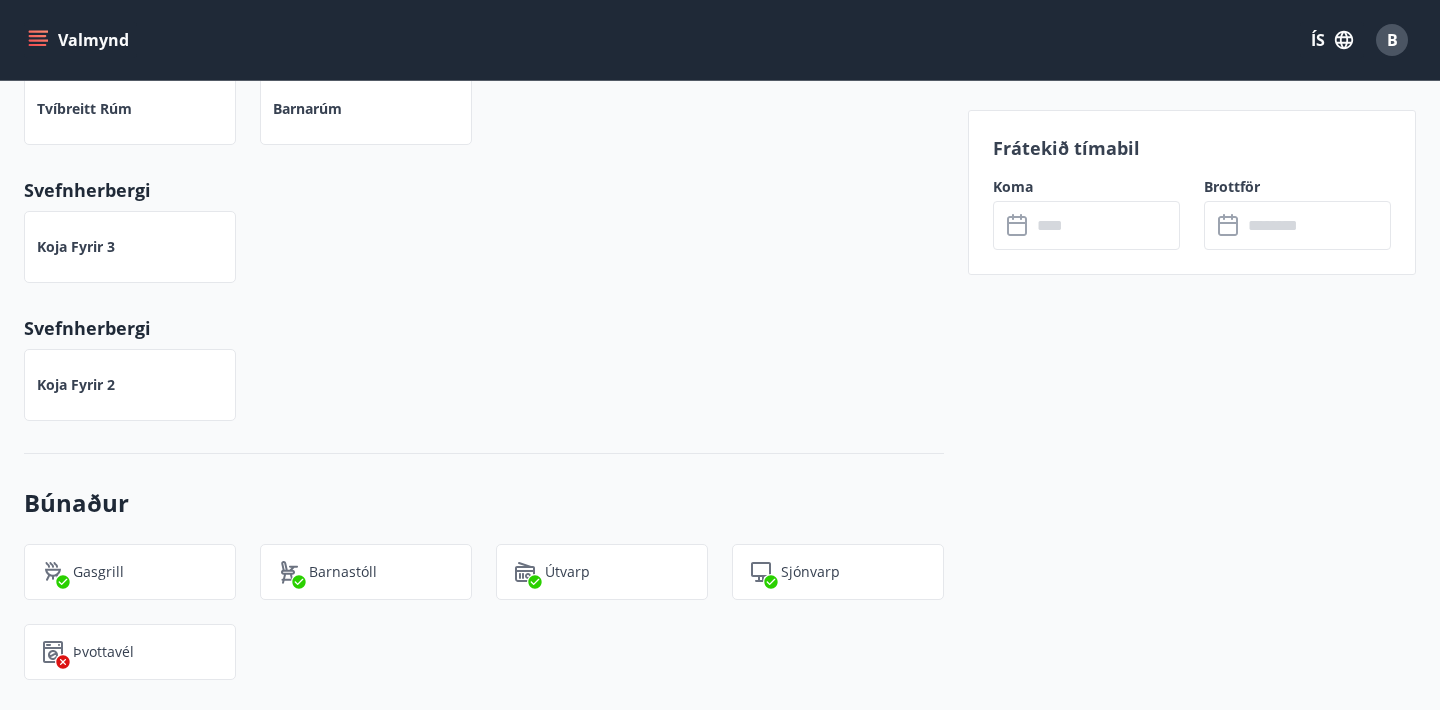 click at bounding box center [1105, 225] 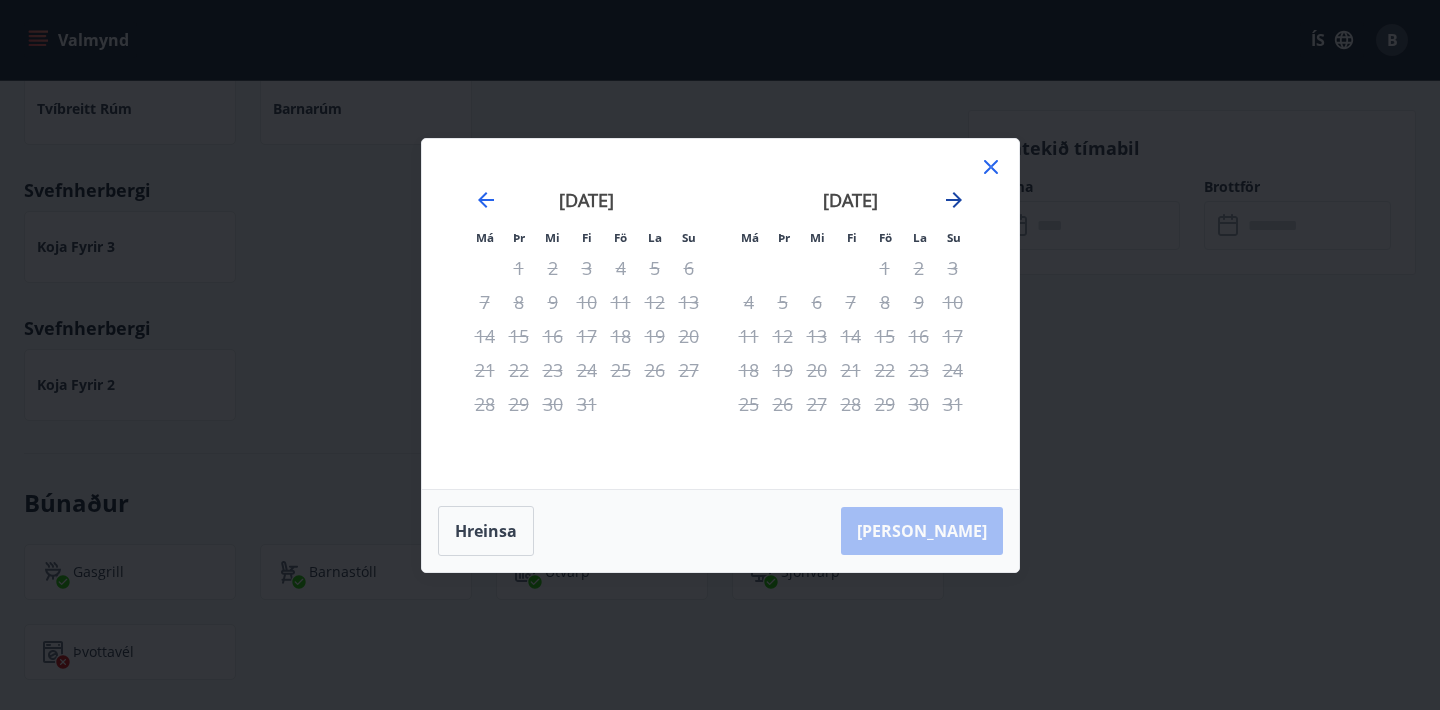 click 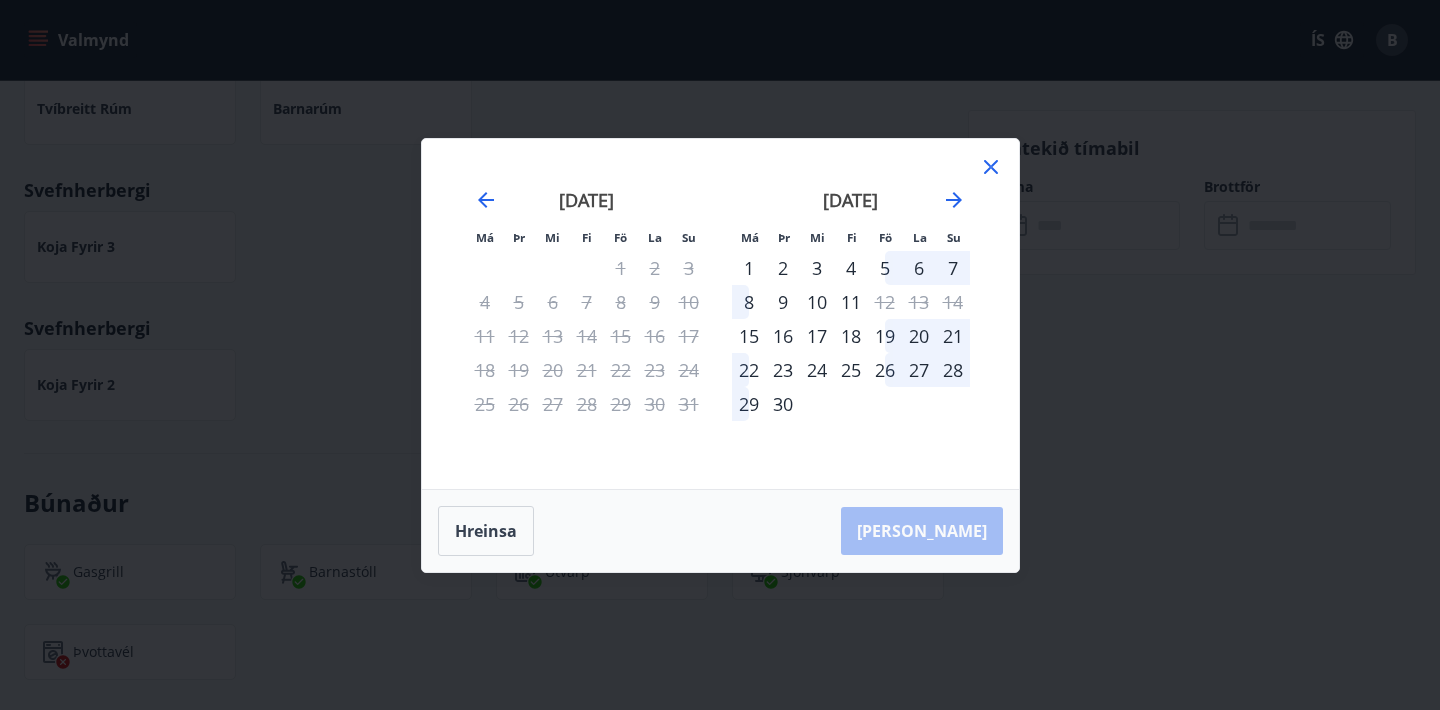 click 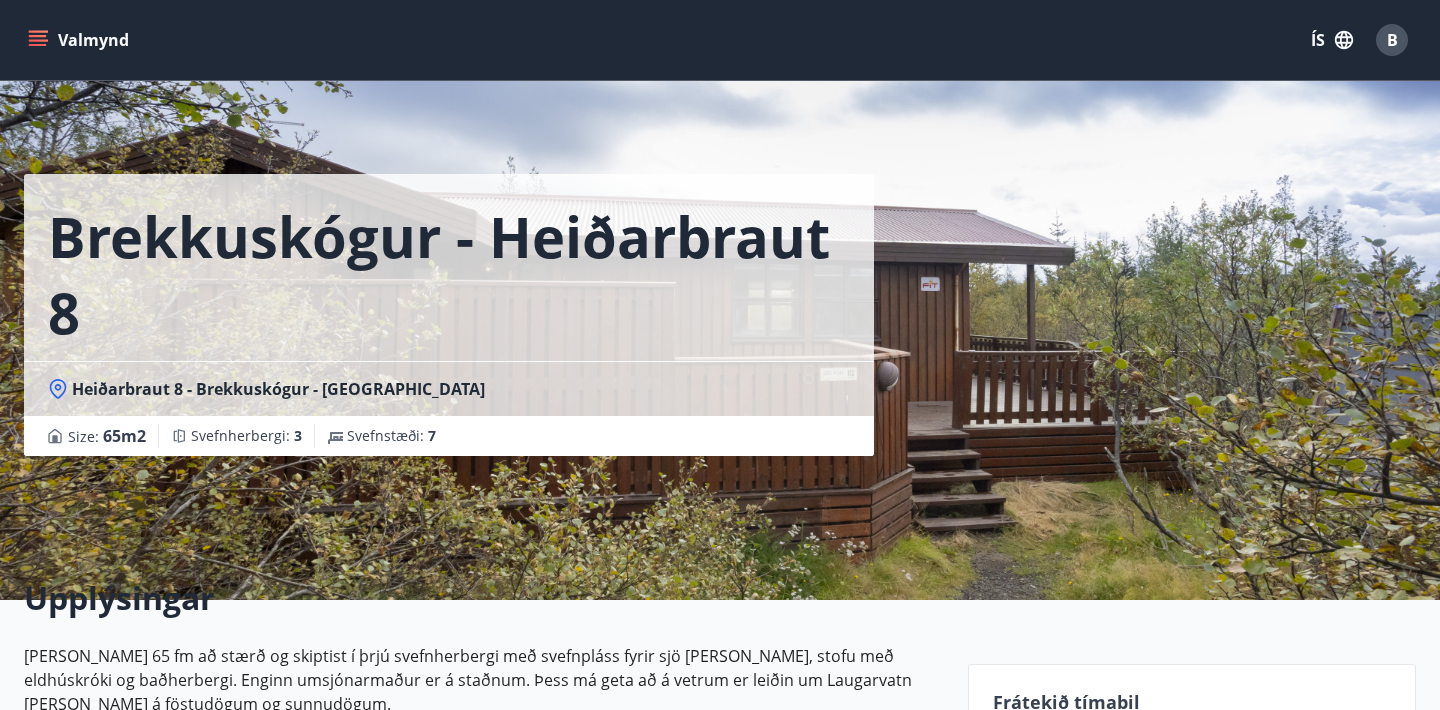 scroll, scrollTop: 0, scrollLeft: 0, axis: both 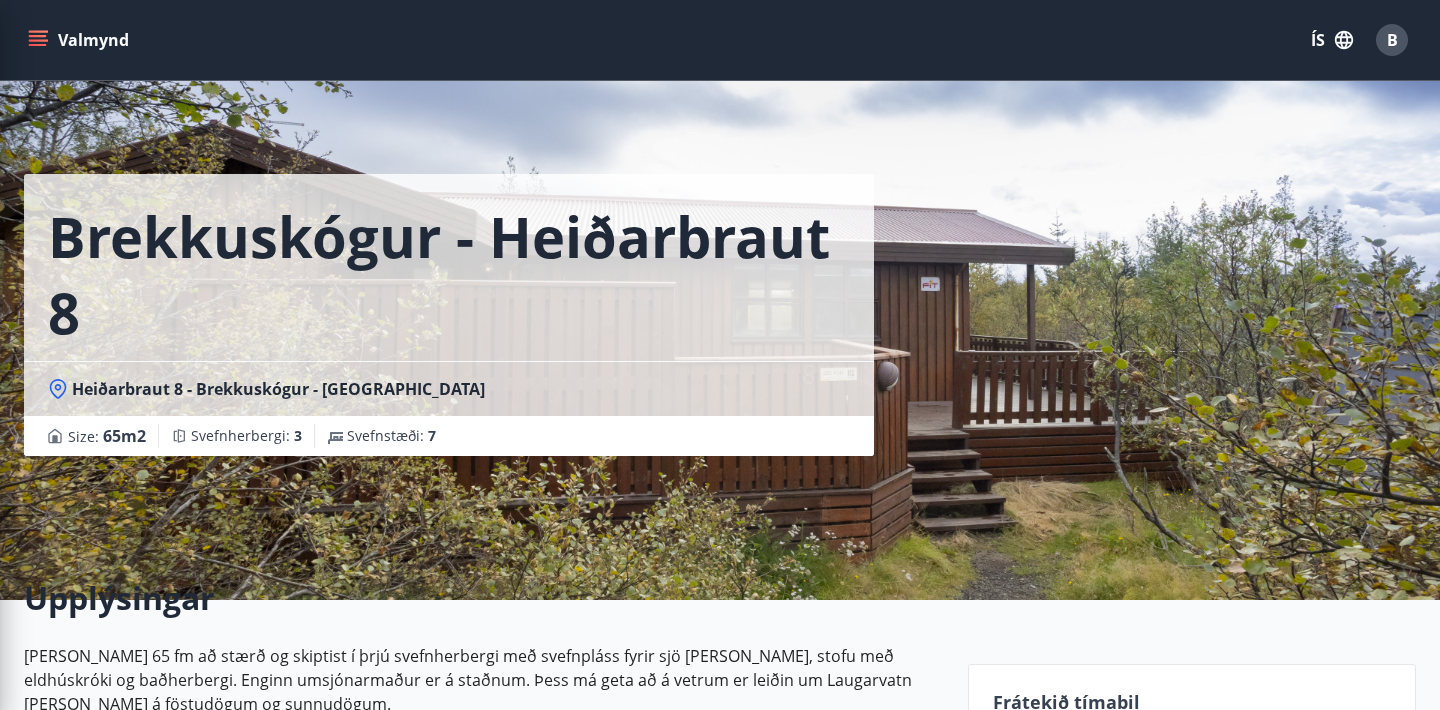 click on "Brekkuskógur - Heiðarbraut 8" at bounding box center [449, 274] 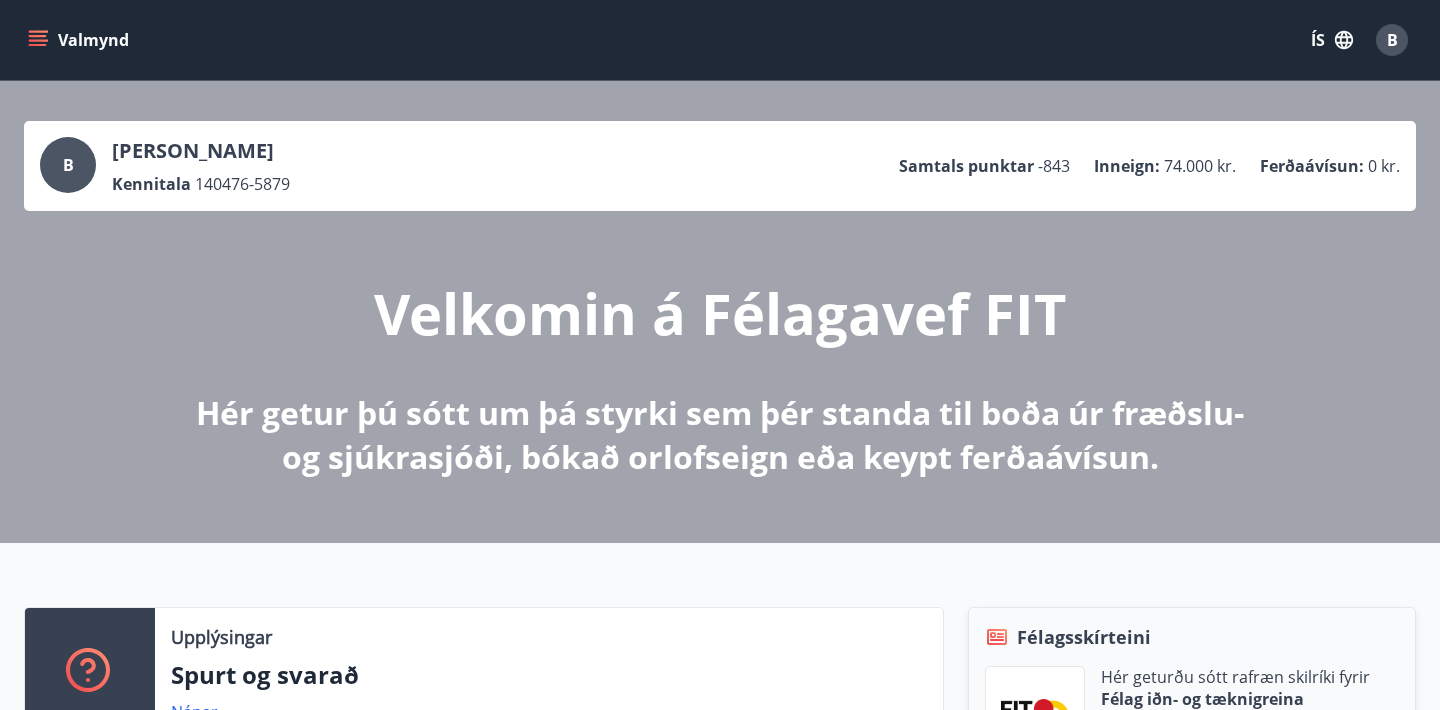 scroll, scrollTop: 0, scrollLeft: 0, axis: both 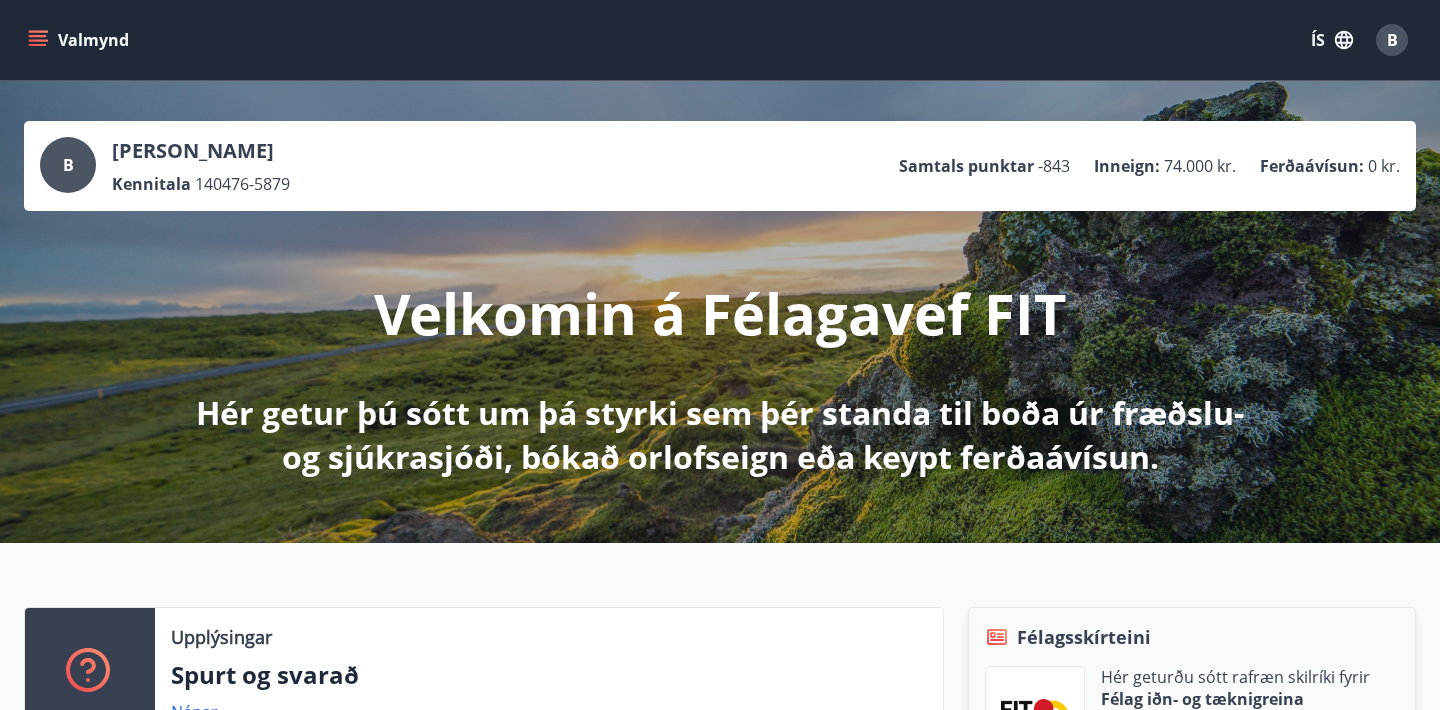 click on "B" at bounding box center [68, 165] 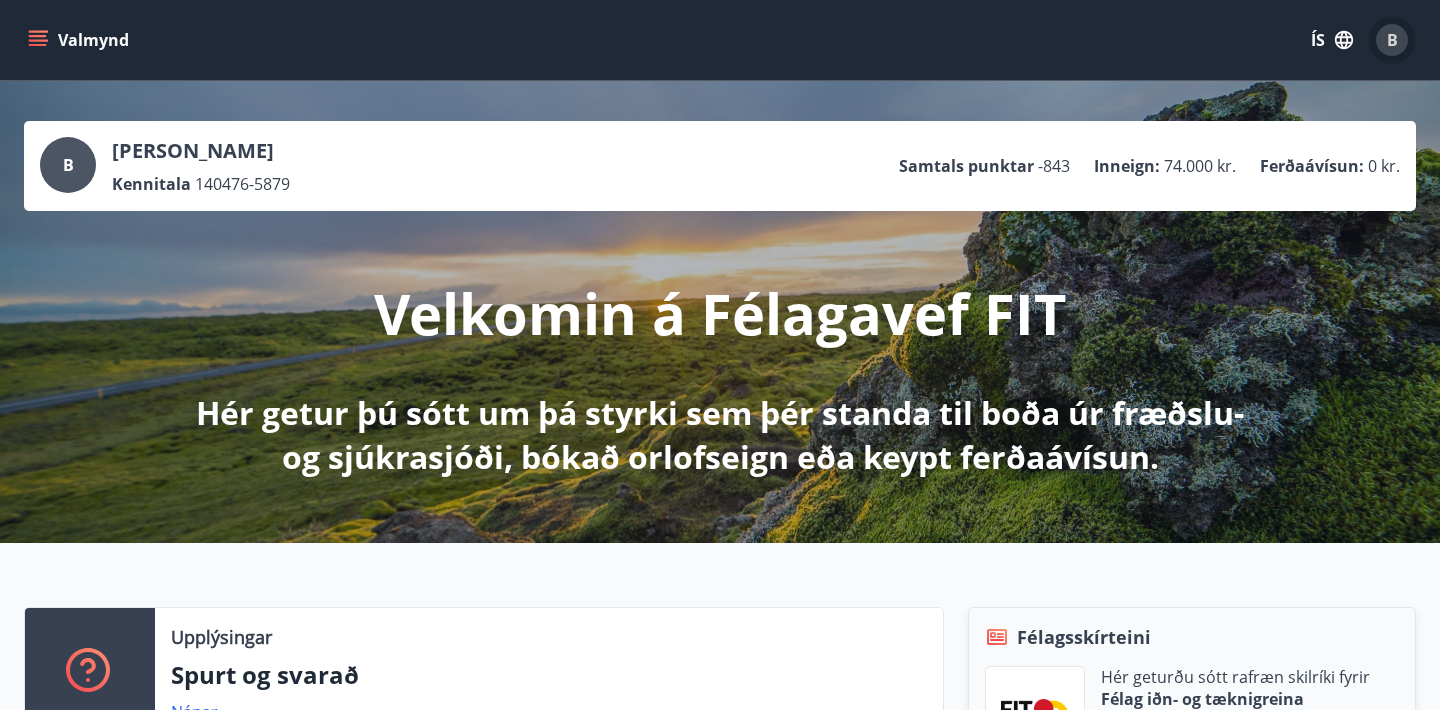 click on "B" at bounding box center (1392, 40) 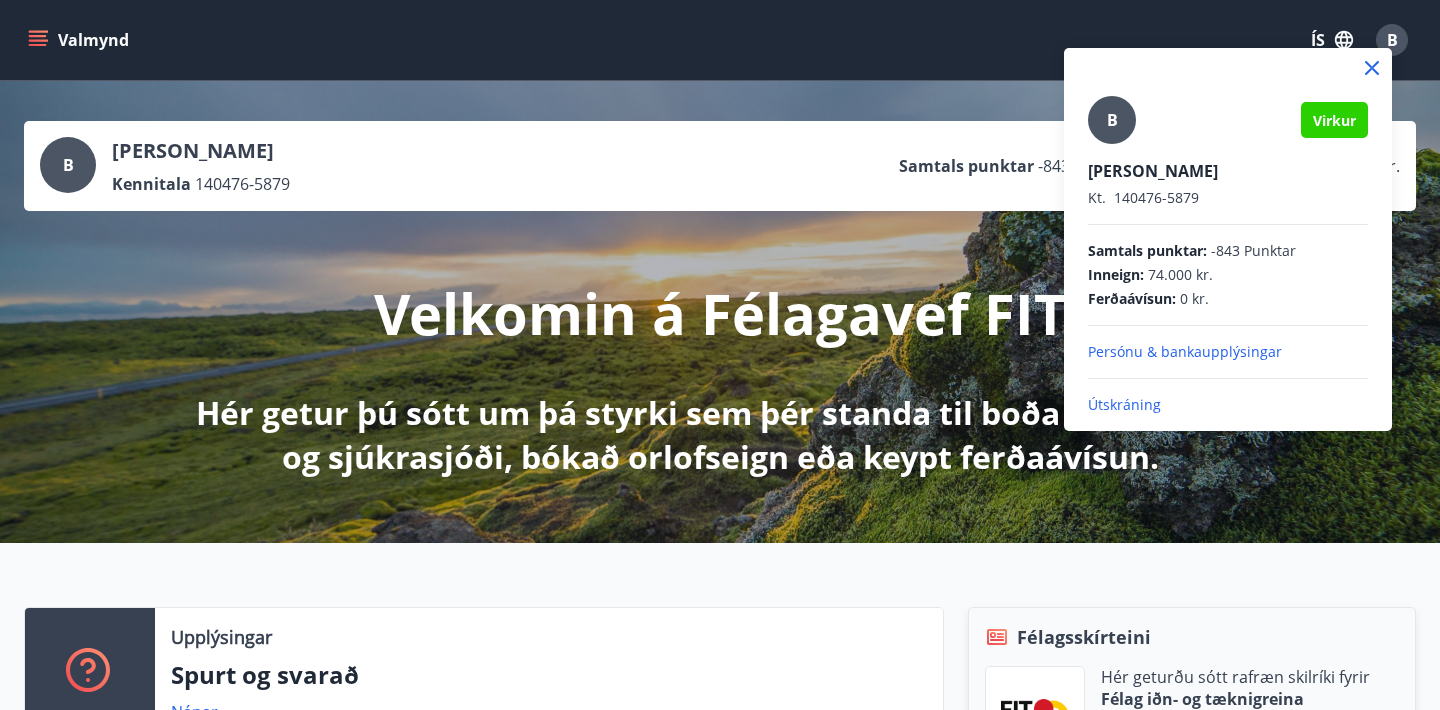 click on "Persónu & bankaupplýsingar" at bounding box center [1228, 352] 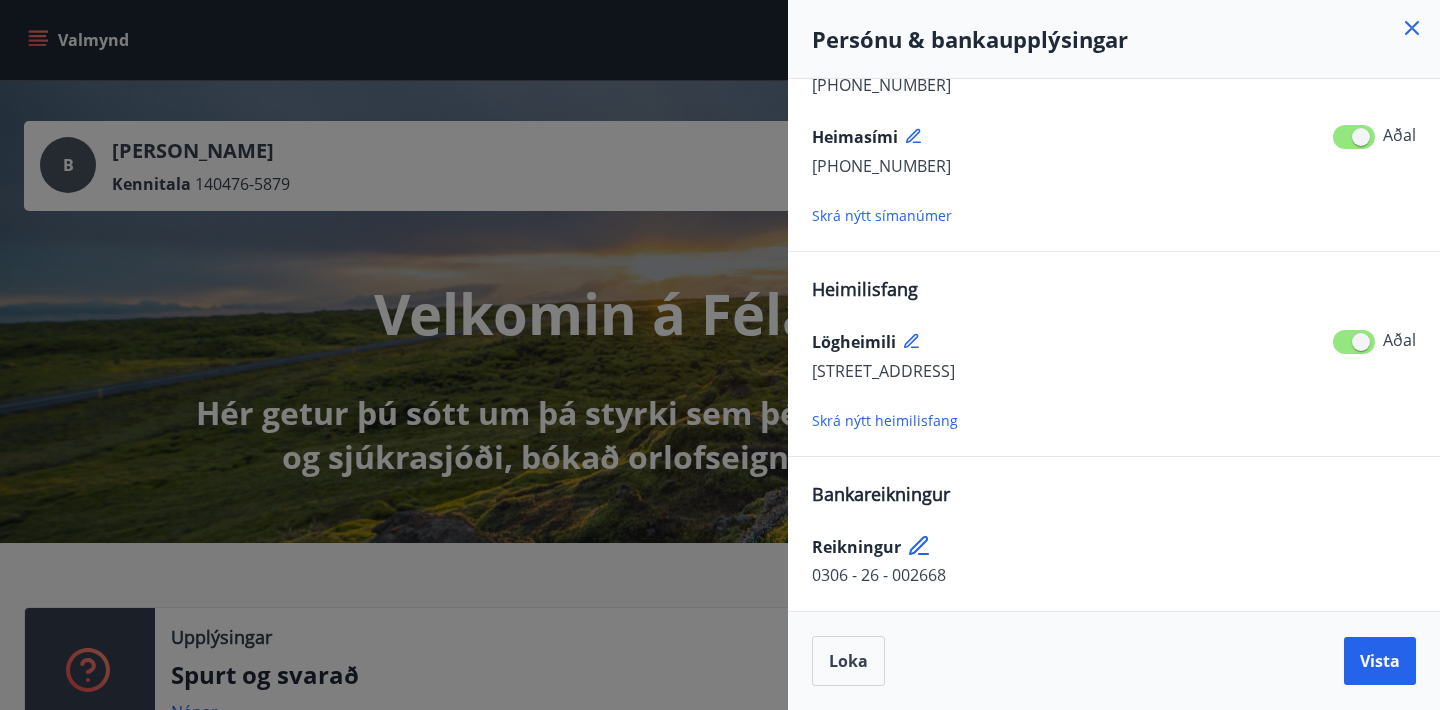 scroll, scrollTop: 318, scrollLeft: 0, axis: vertical 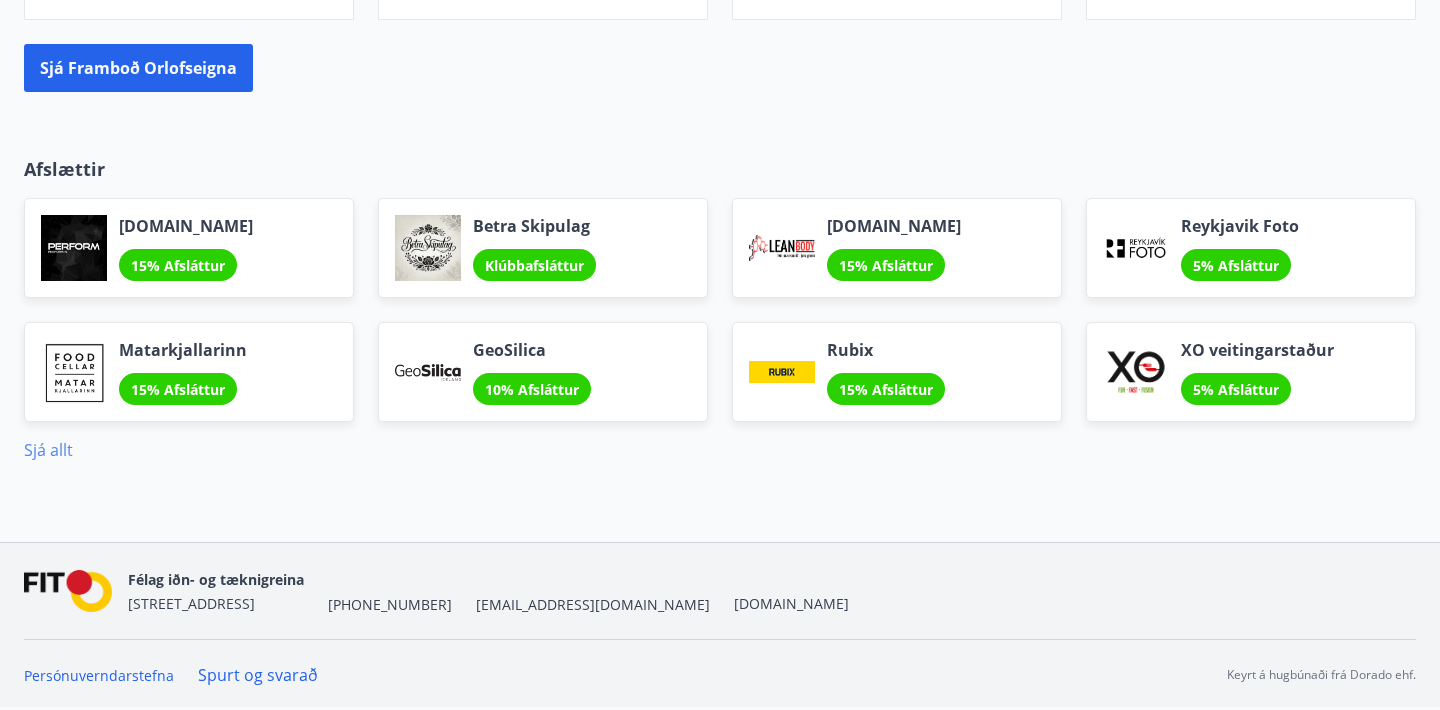 click on "Sjá allt" at bounding box center [48, 450] 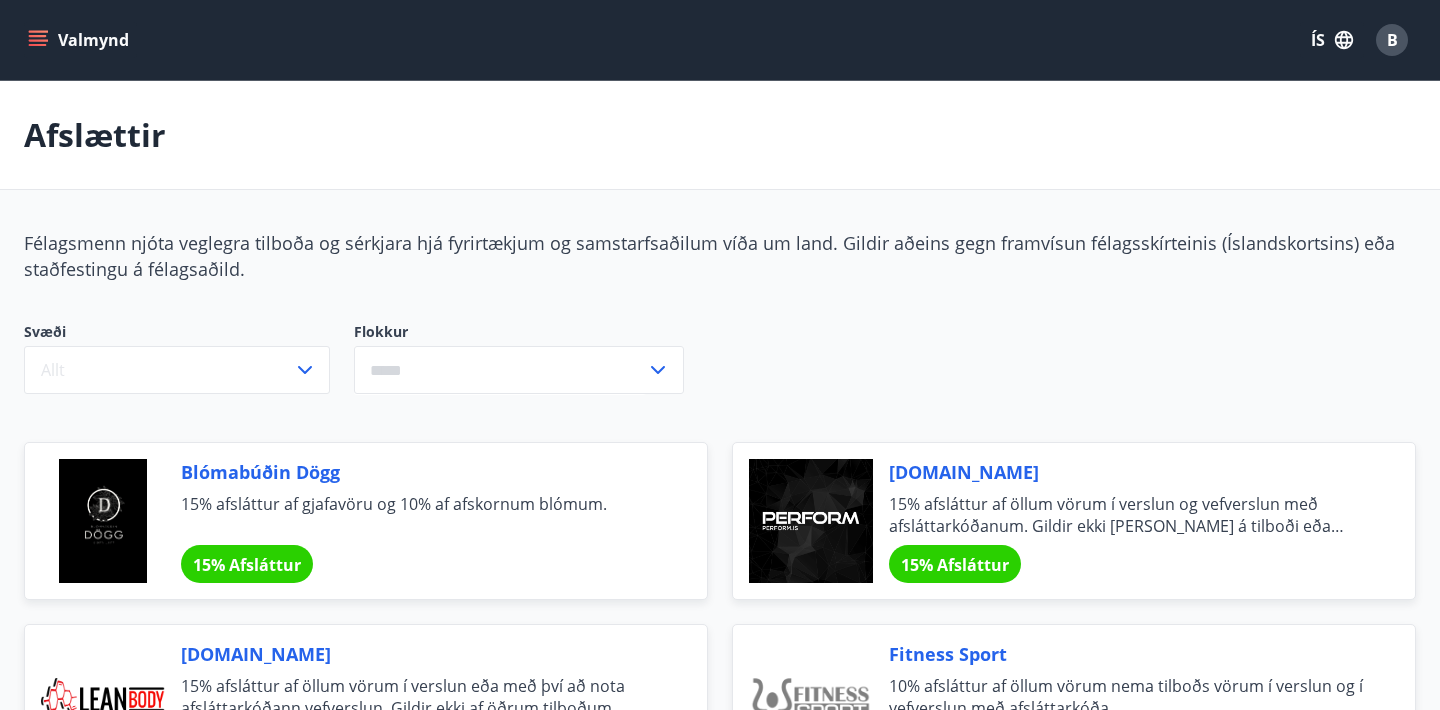 scroll, scrollTop: 0, scrollLeft: 0, axis: both 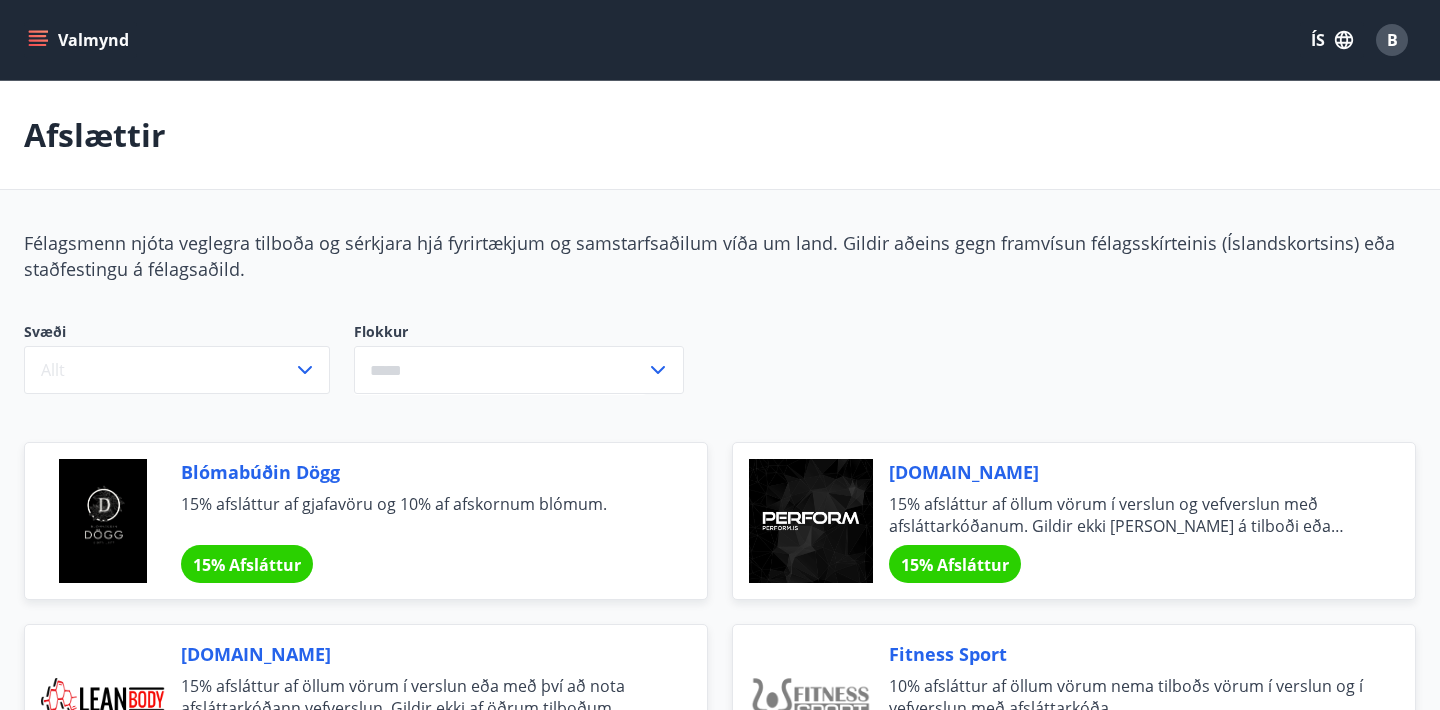 click 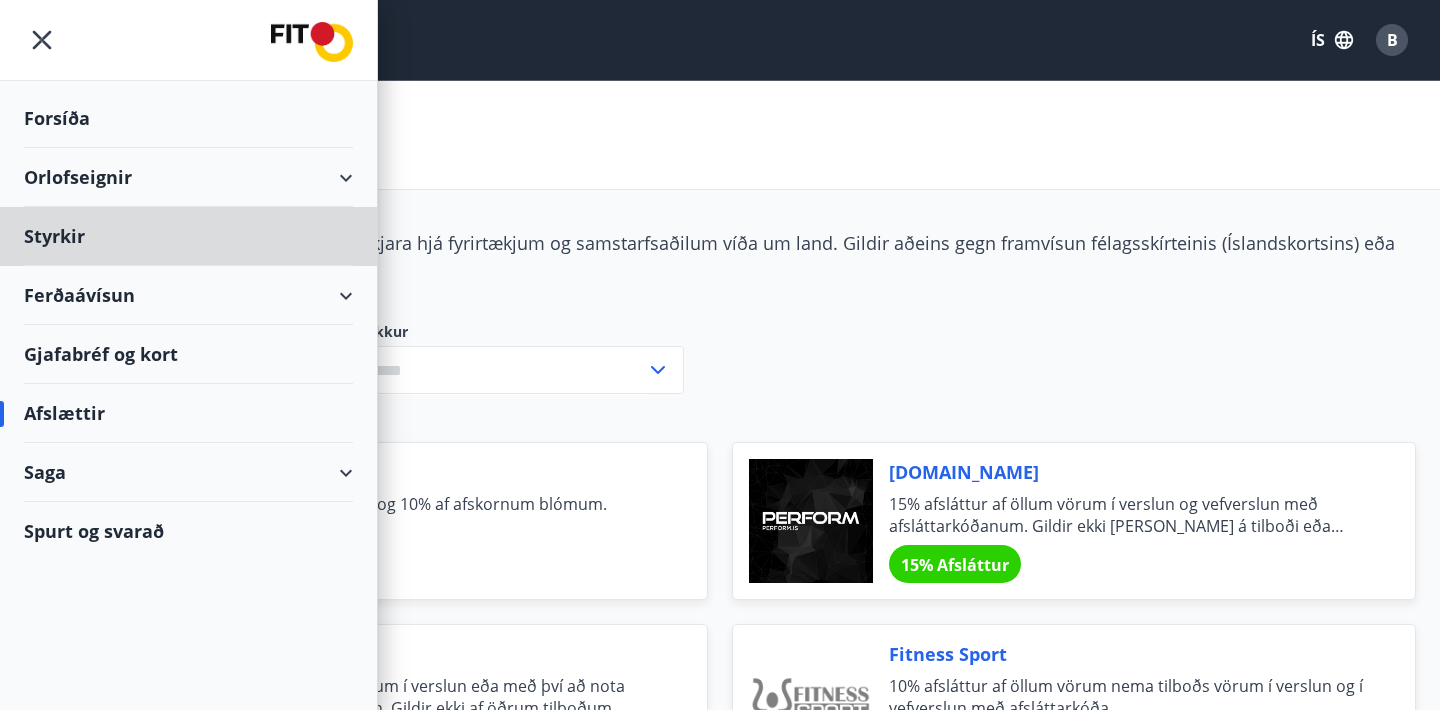 click on "Forsíða" at bounding box center (188, 118) 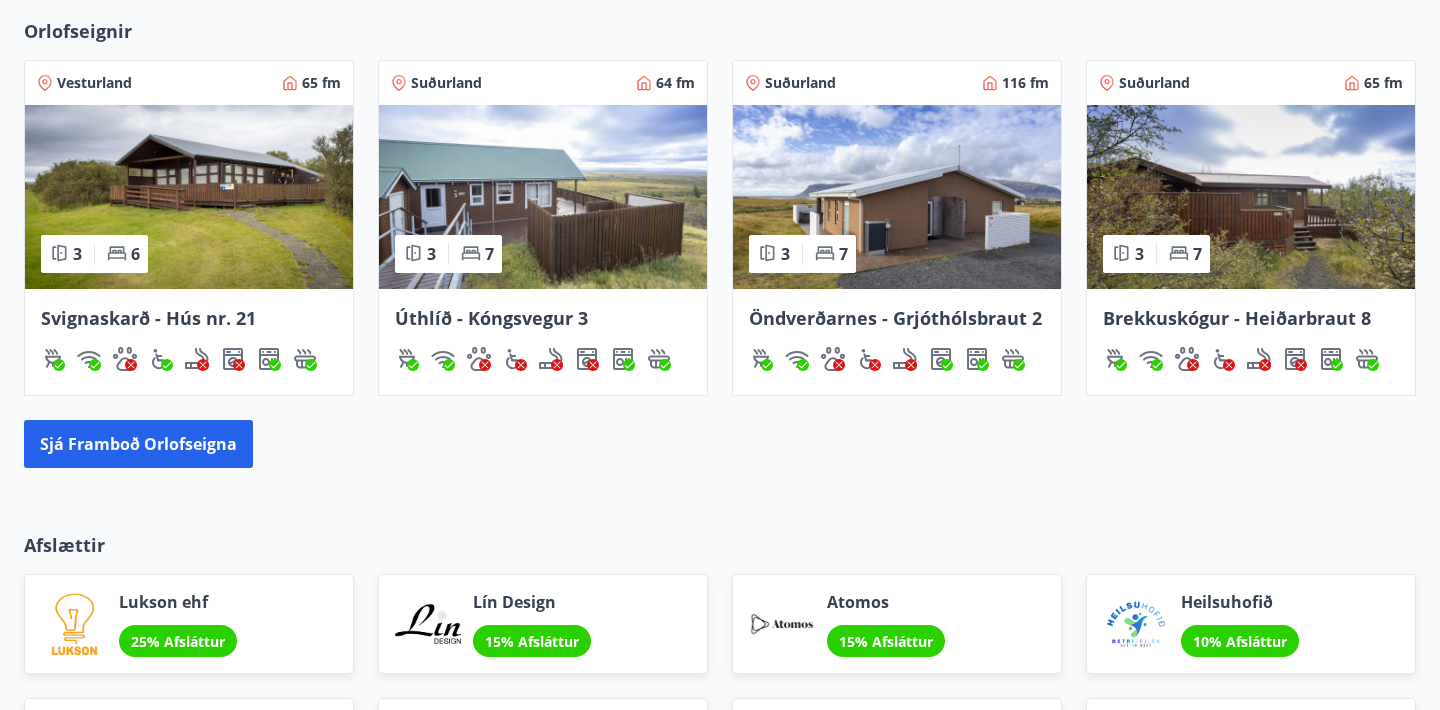 scroll, scrollTop: 1384, scrollLeft: 0, axis: vertical 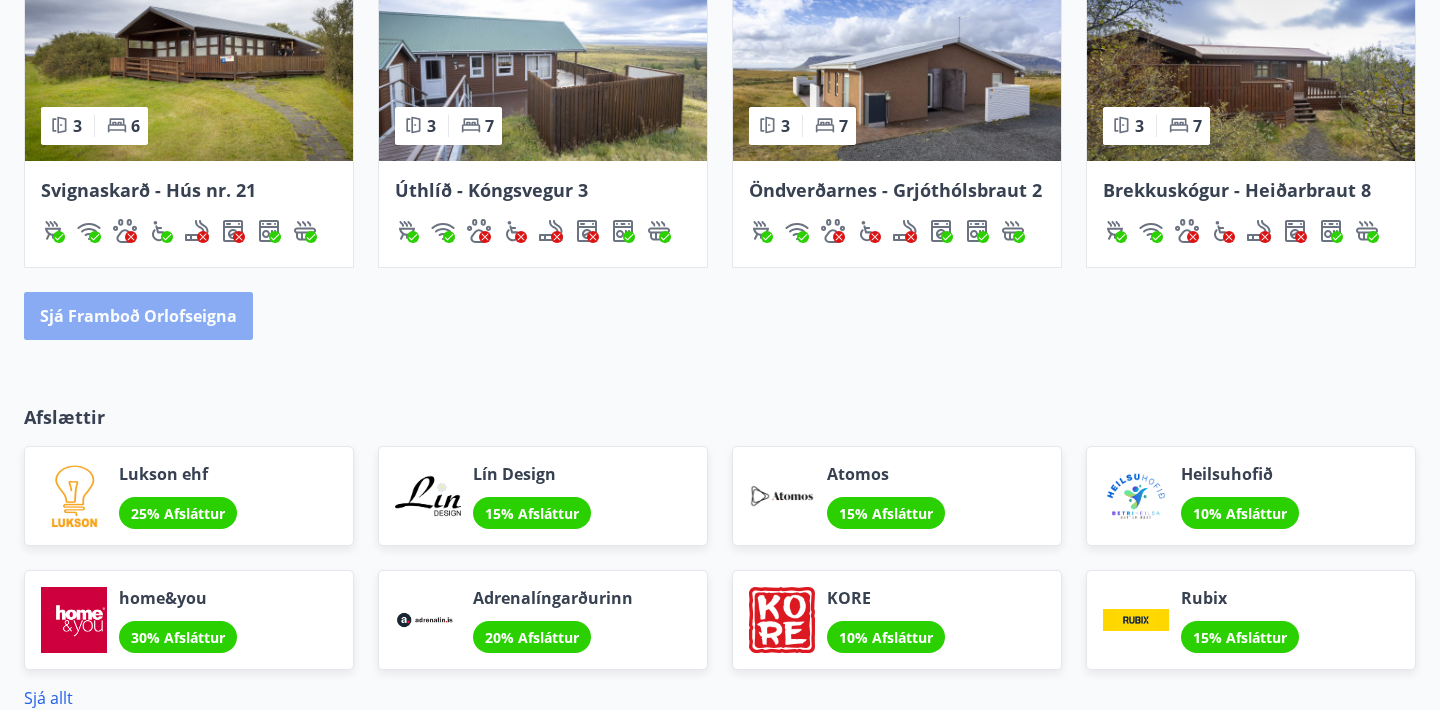 click on "Sjá framboð orlofseigna" at bounding box center [138, 316] 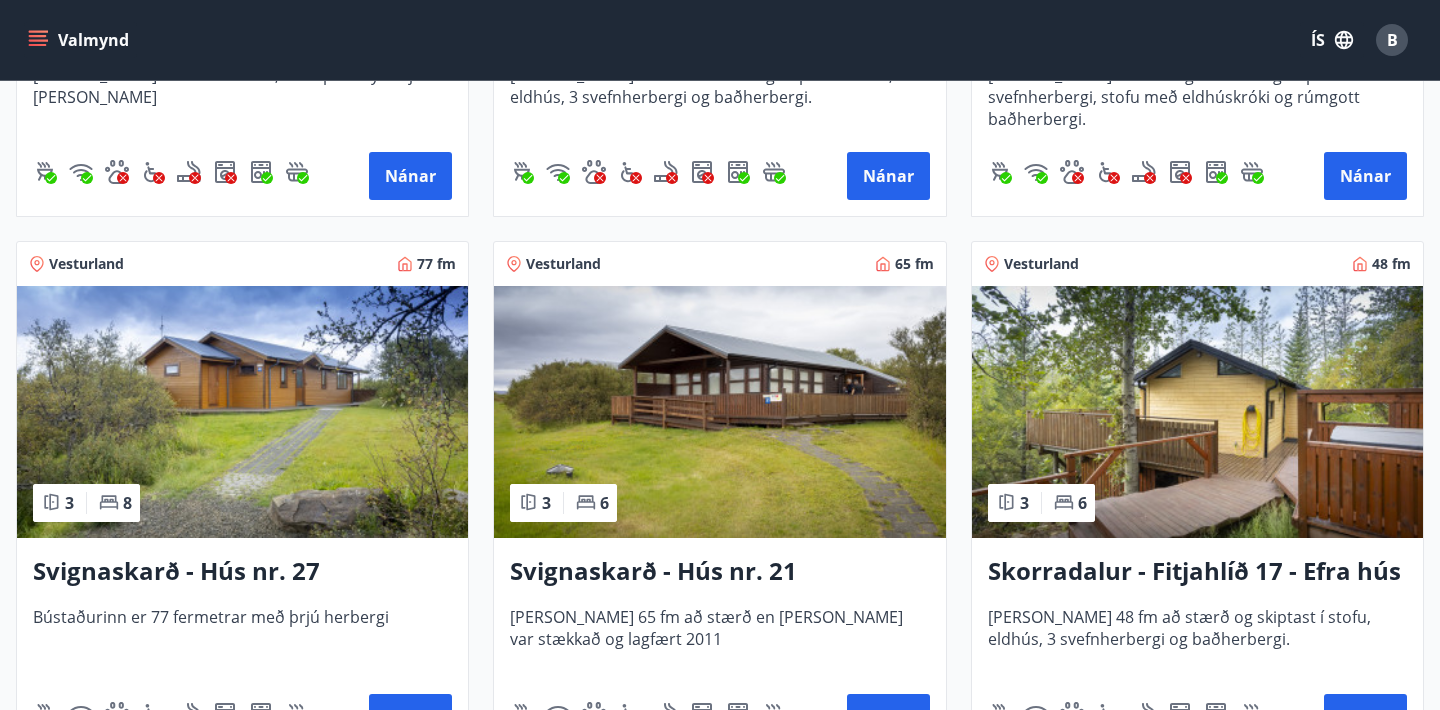 scroll, scrollTop: 5099, scrollLeft: 0, axis: vertical 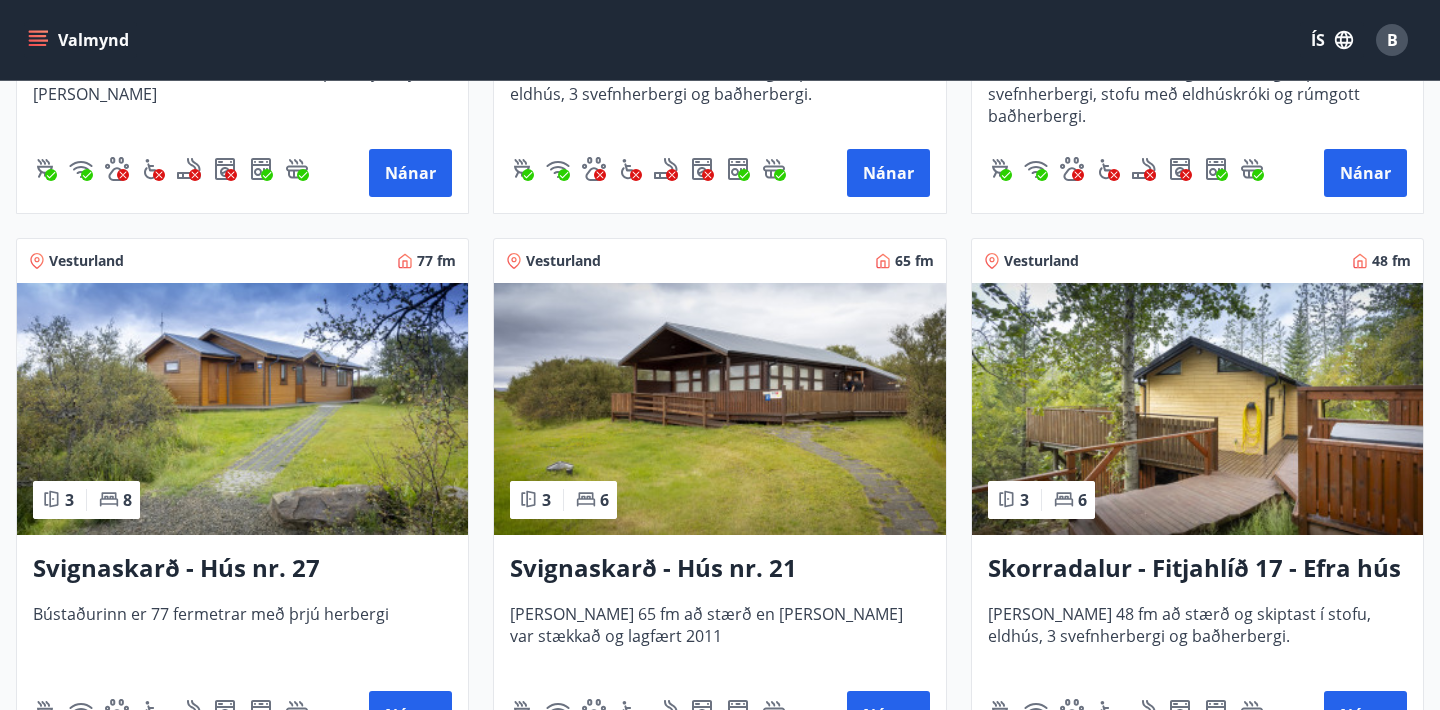 click at bounding box center (1197, 409) 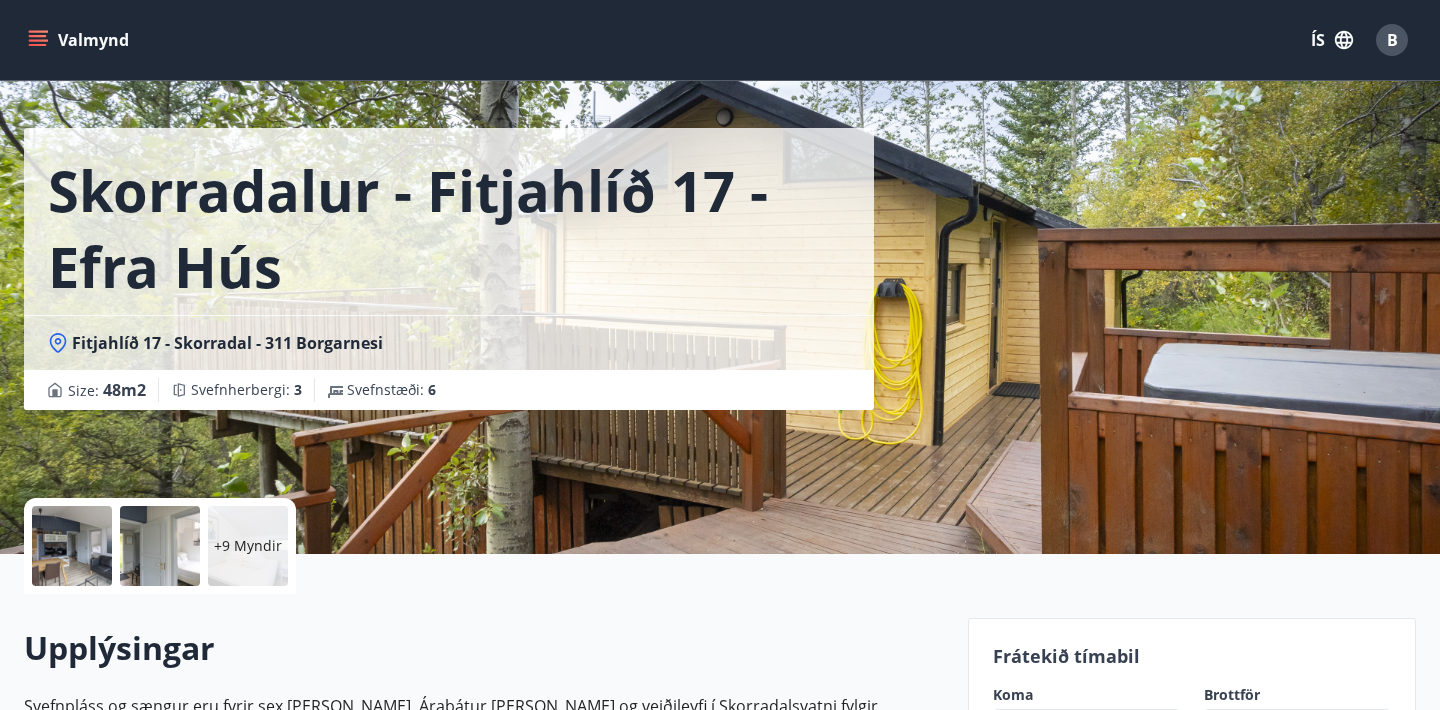 scroll, scrollTop: 42, scrollLeft: 0, axis: vertical 